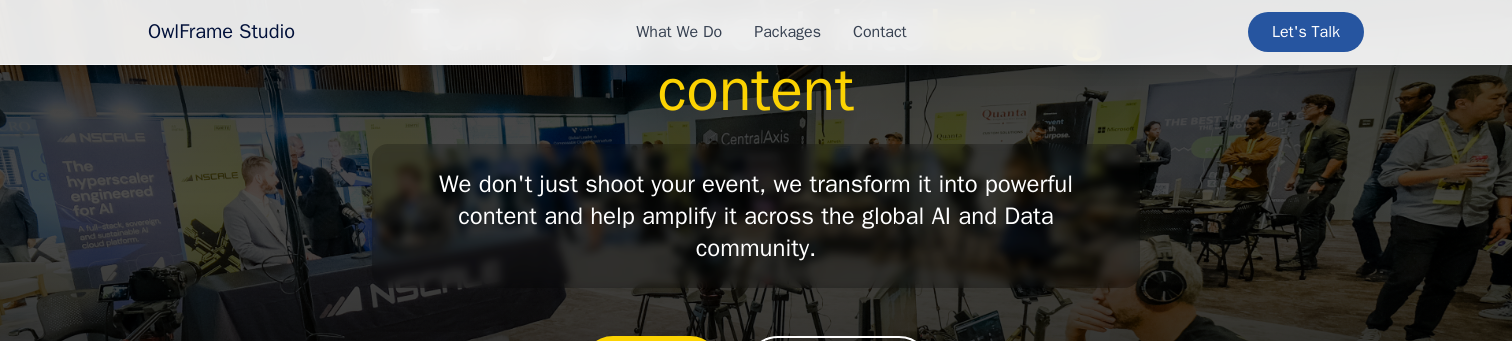 scroll, scrollTop: 7907, scrollLeft: 0, axis: vertical 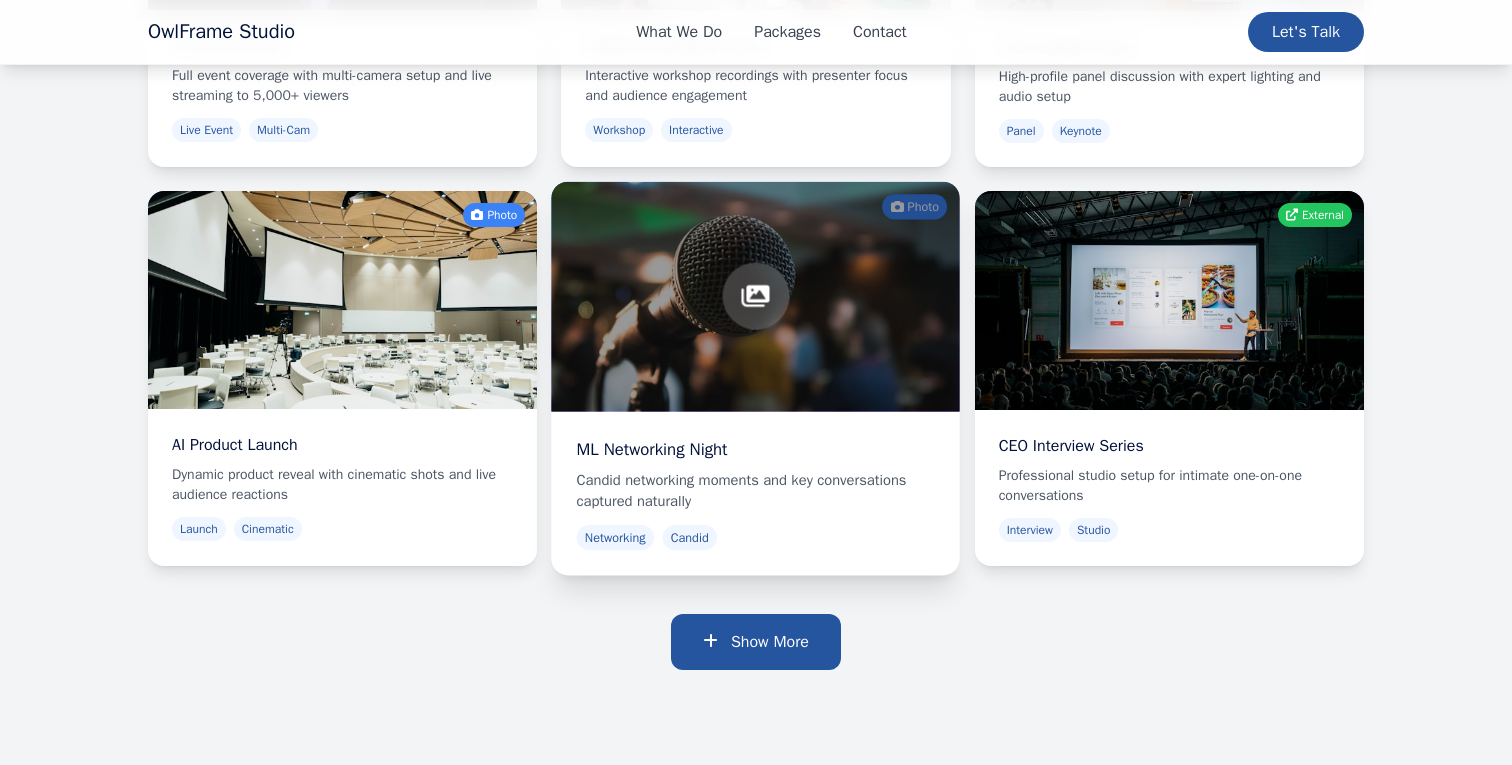 click at bounding box center [342, -99] 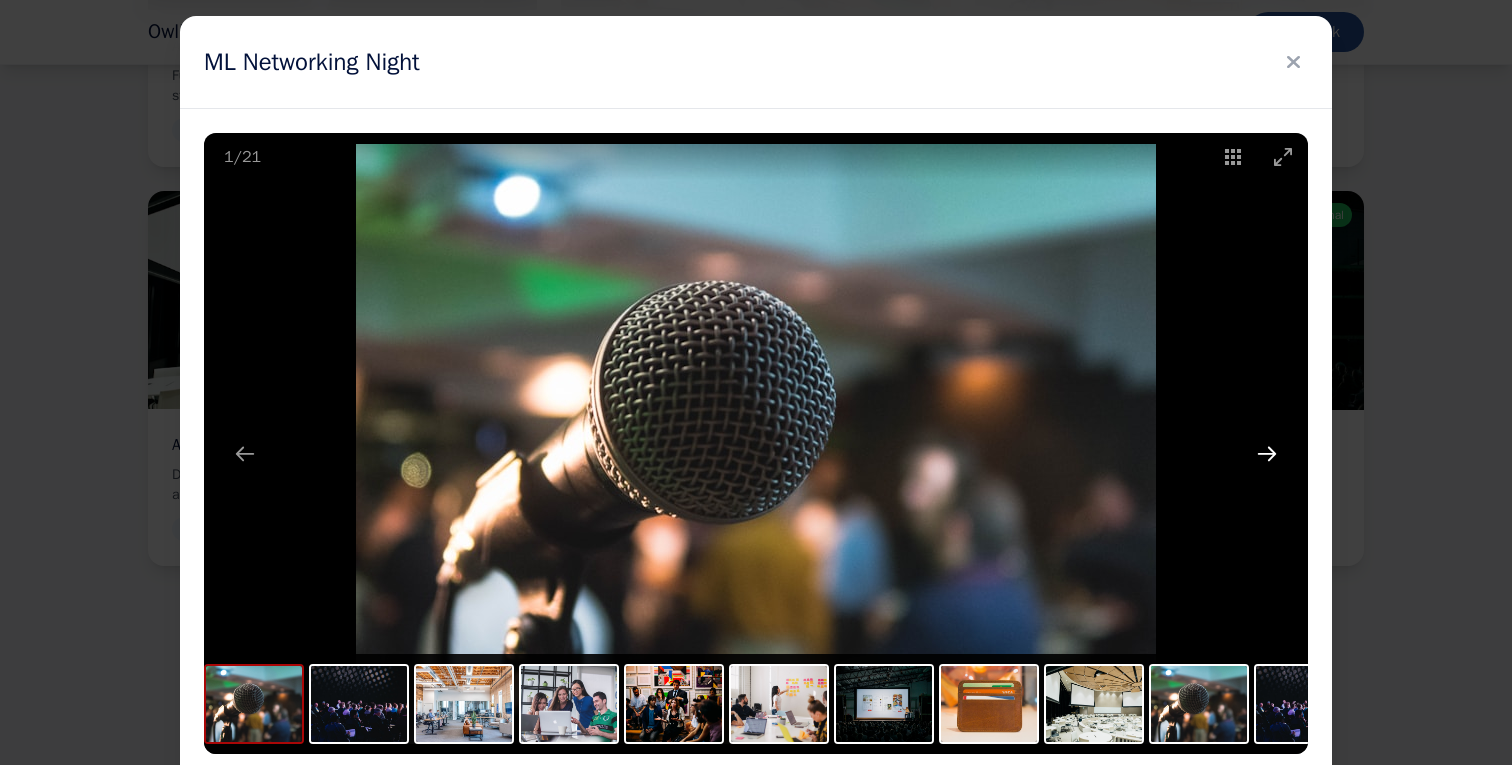 click at bounding box center [1267, 453] 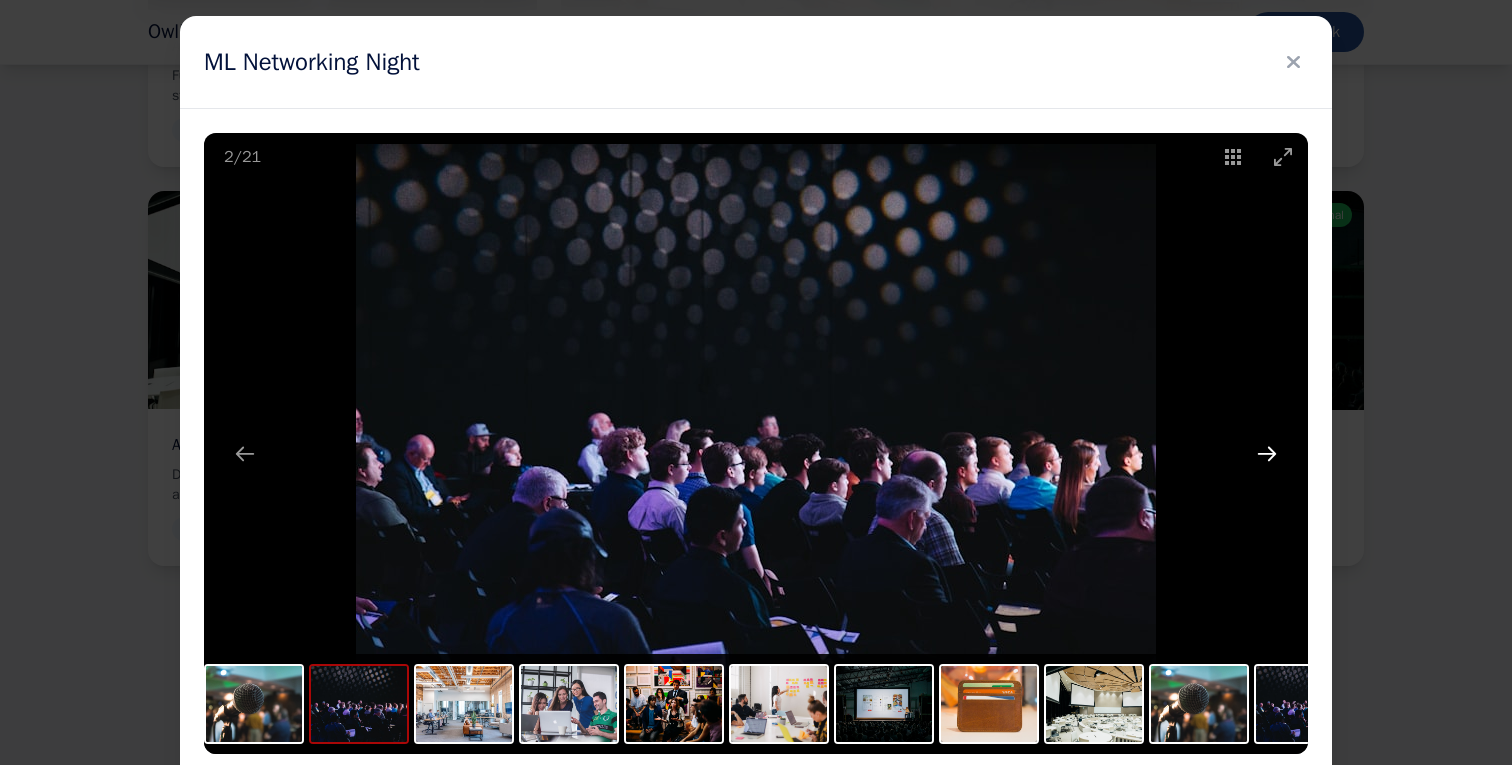click at bounding box center (1267, 453) 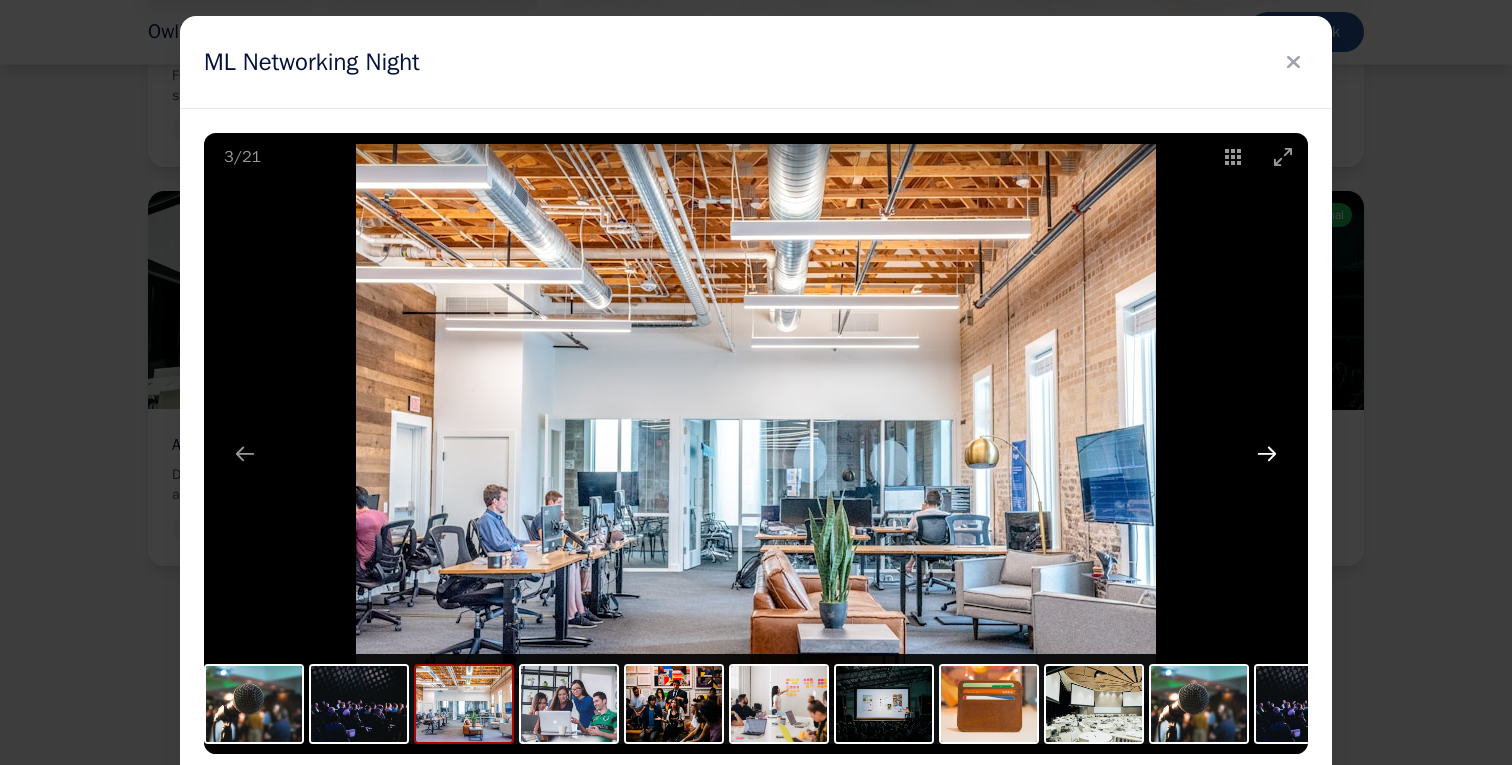 click at bounding box center (1267, 453) 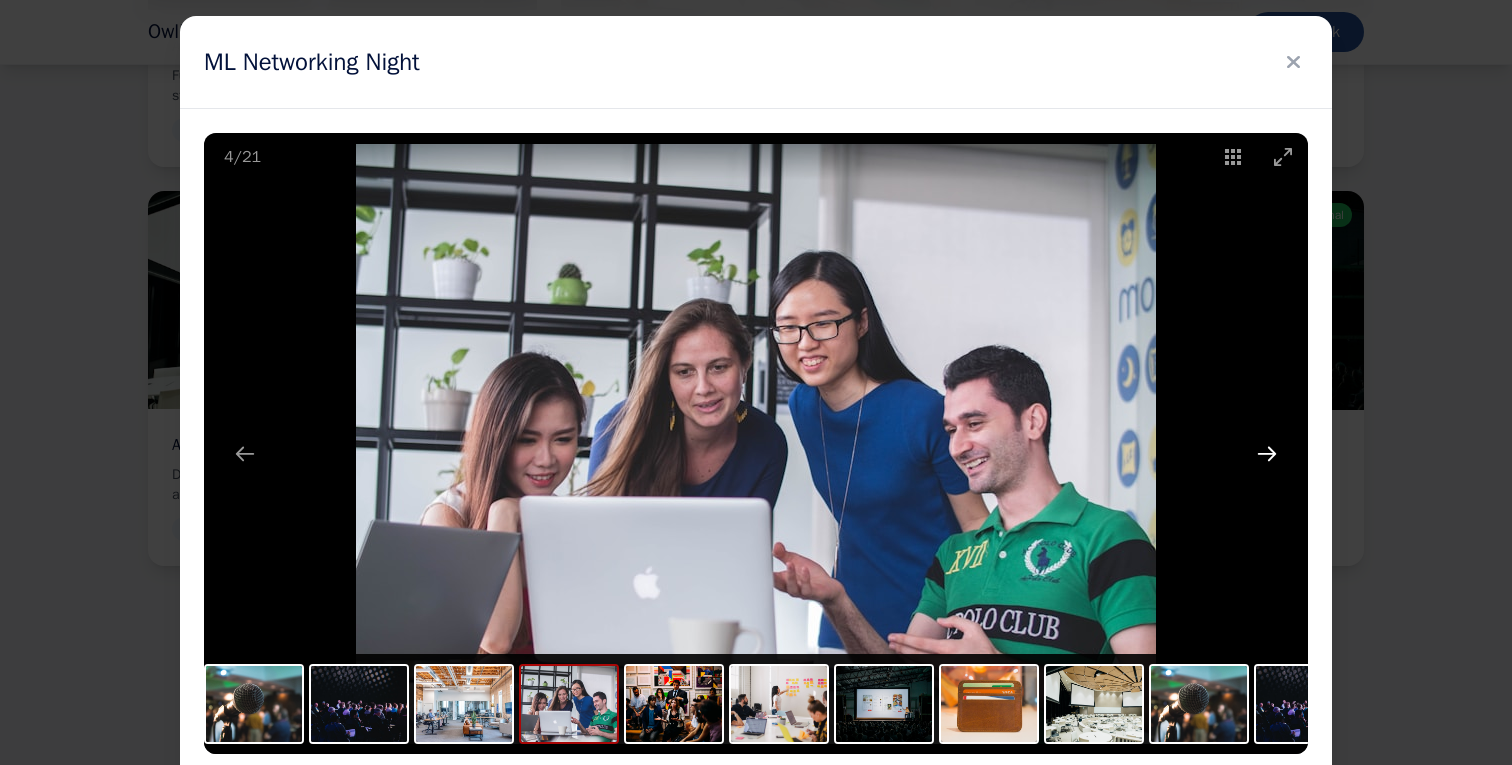 click at bounding box center (1267, 453) 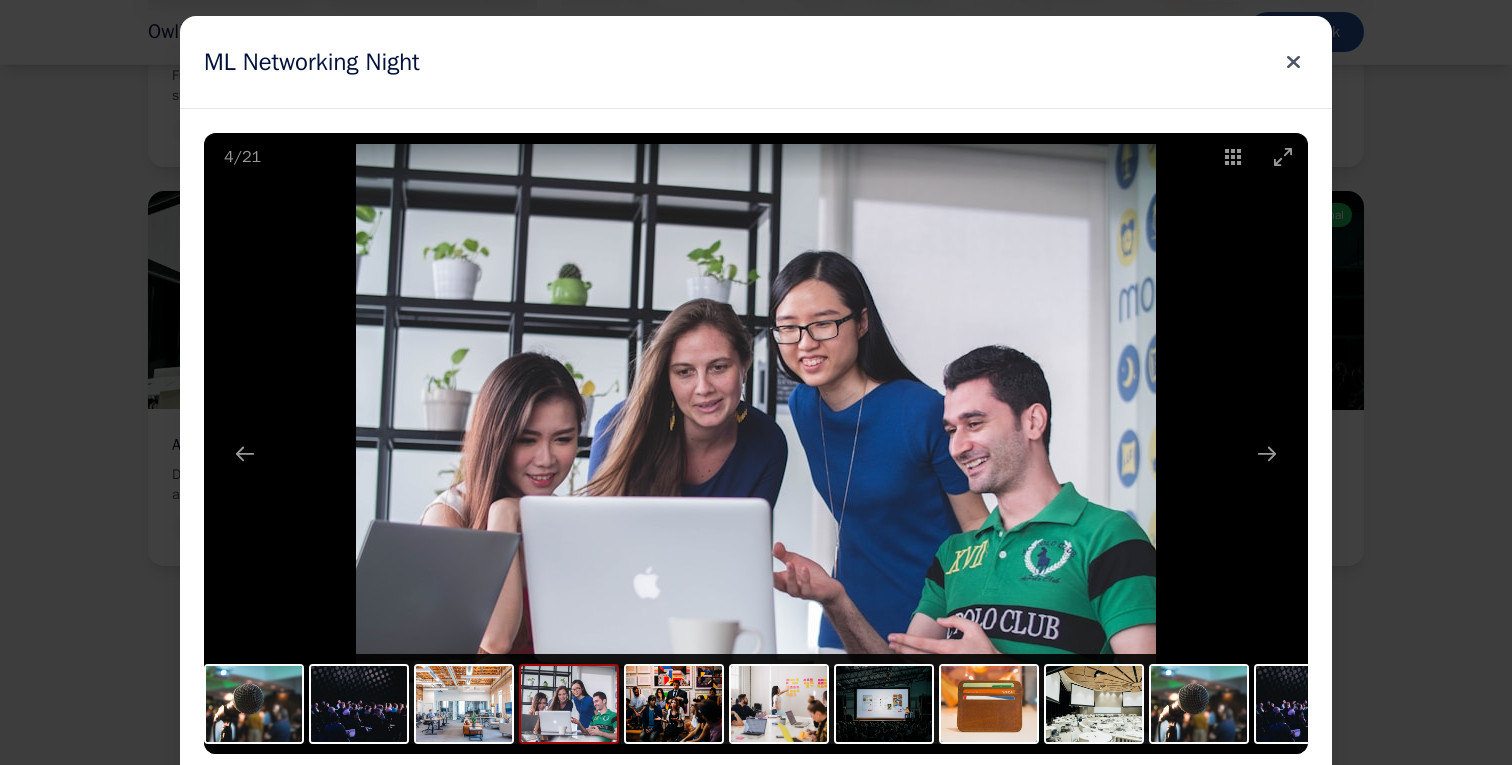 click at bounding box center [1293, 62] 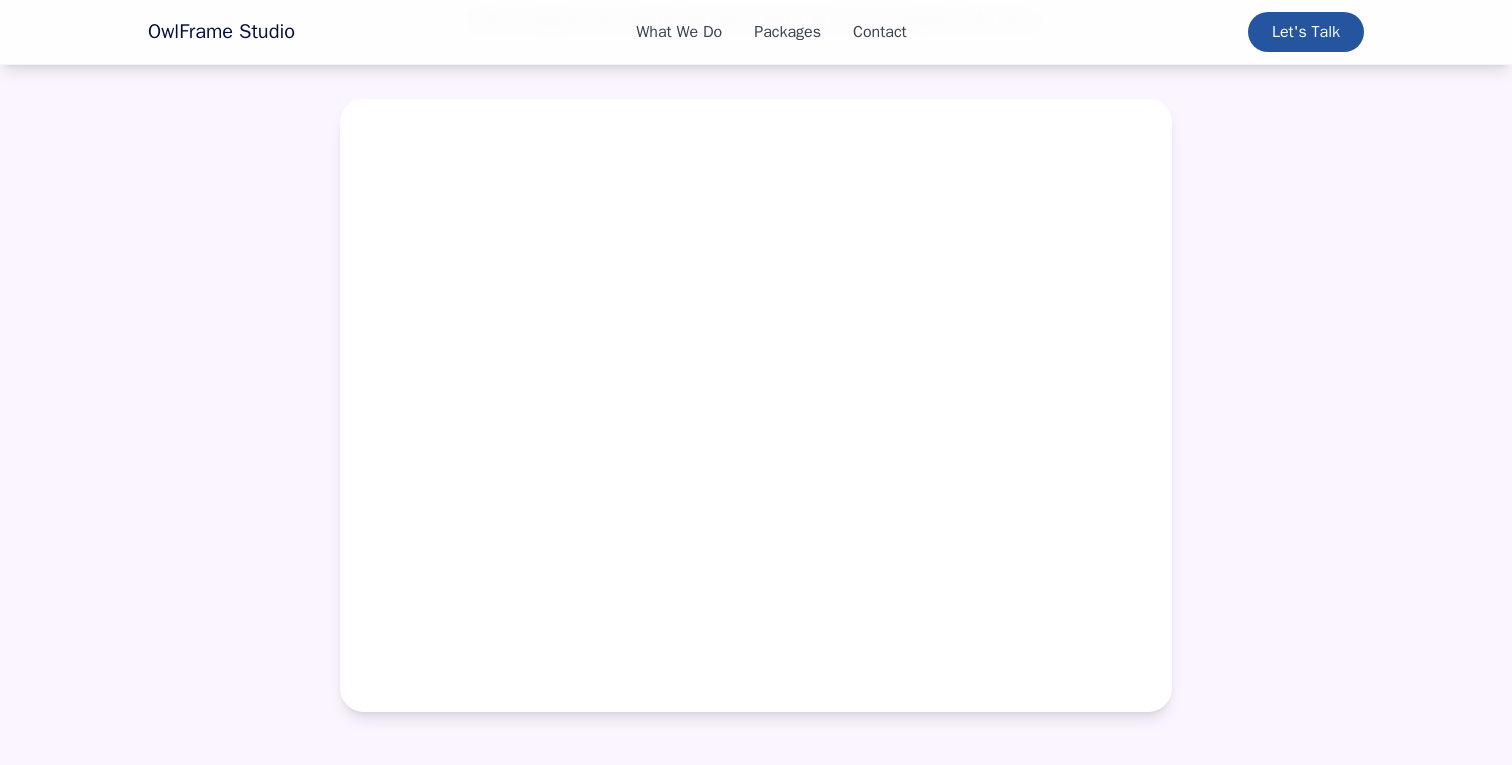 scroll, scrollTop: 8196, scrollLeft: 0, axis: vertical 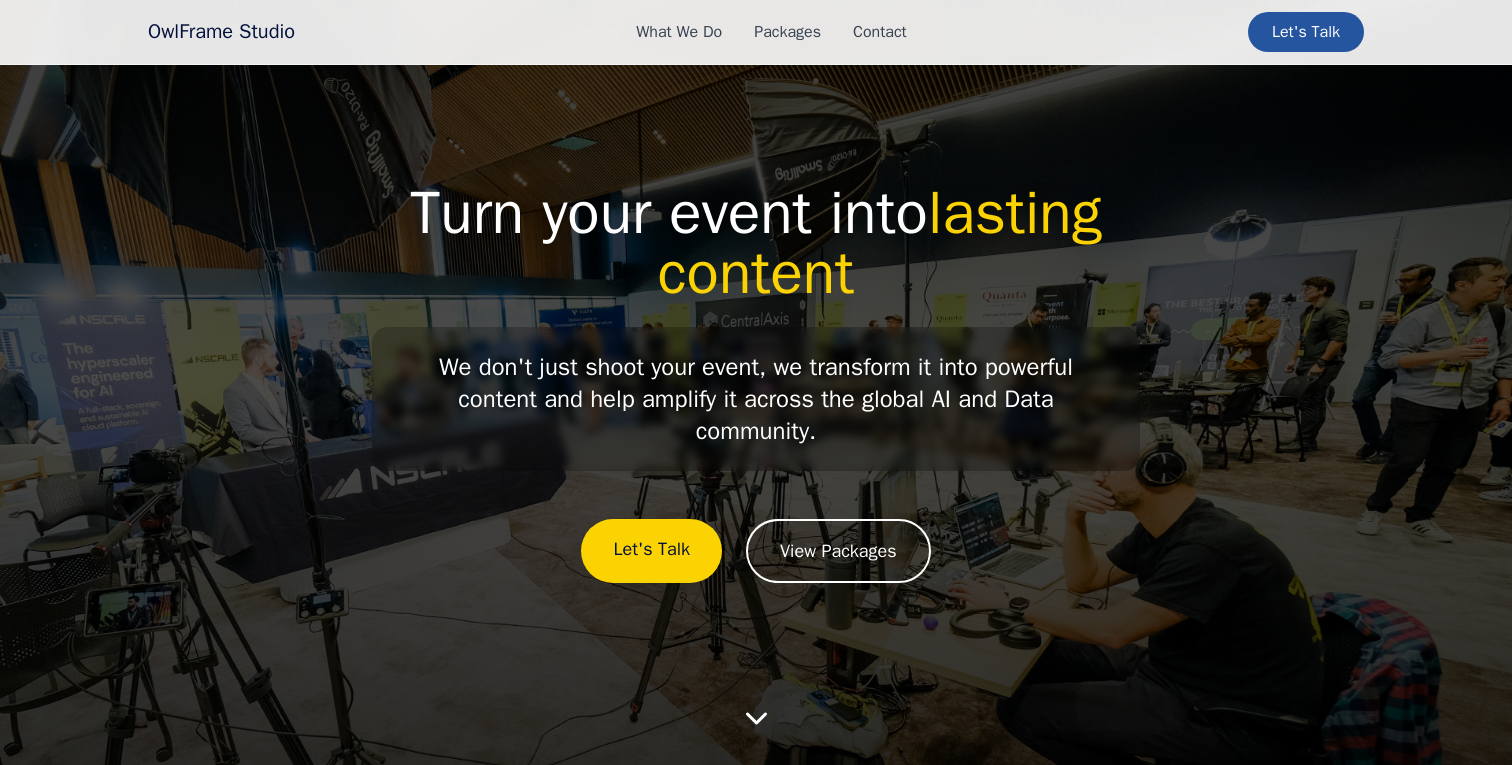 click on "OwlFrame Studio" at bounding box center [221, 32] 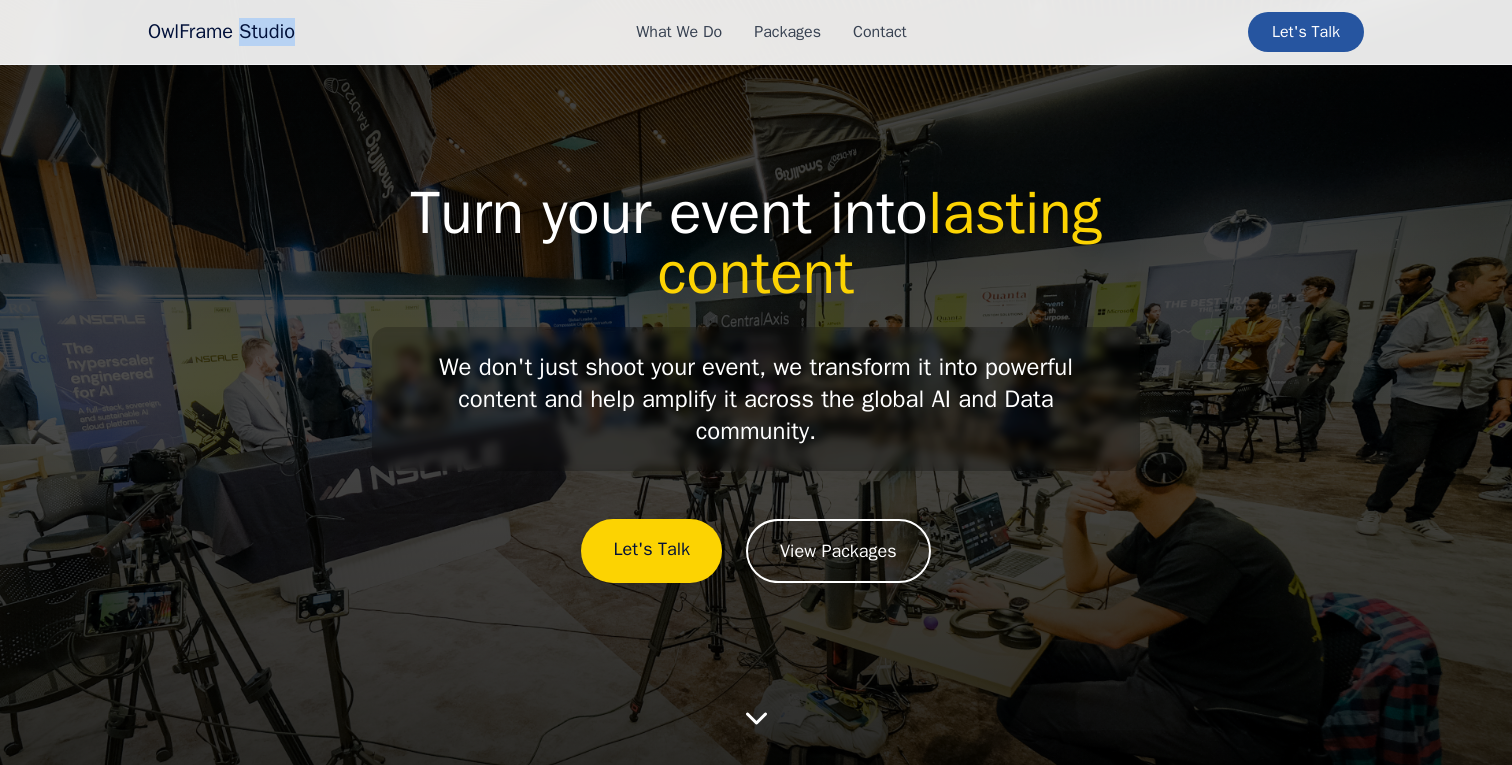 click on "OwlFrame Studio" at bounding box center [221, 32] 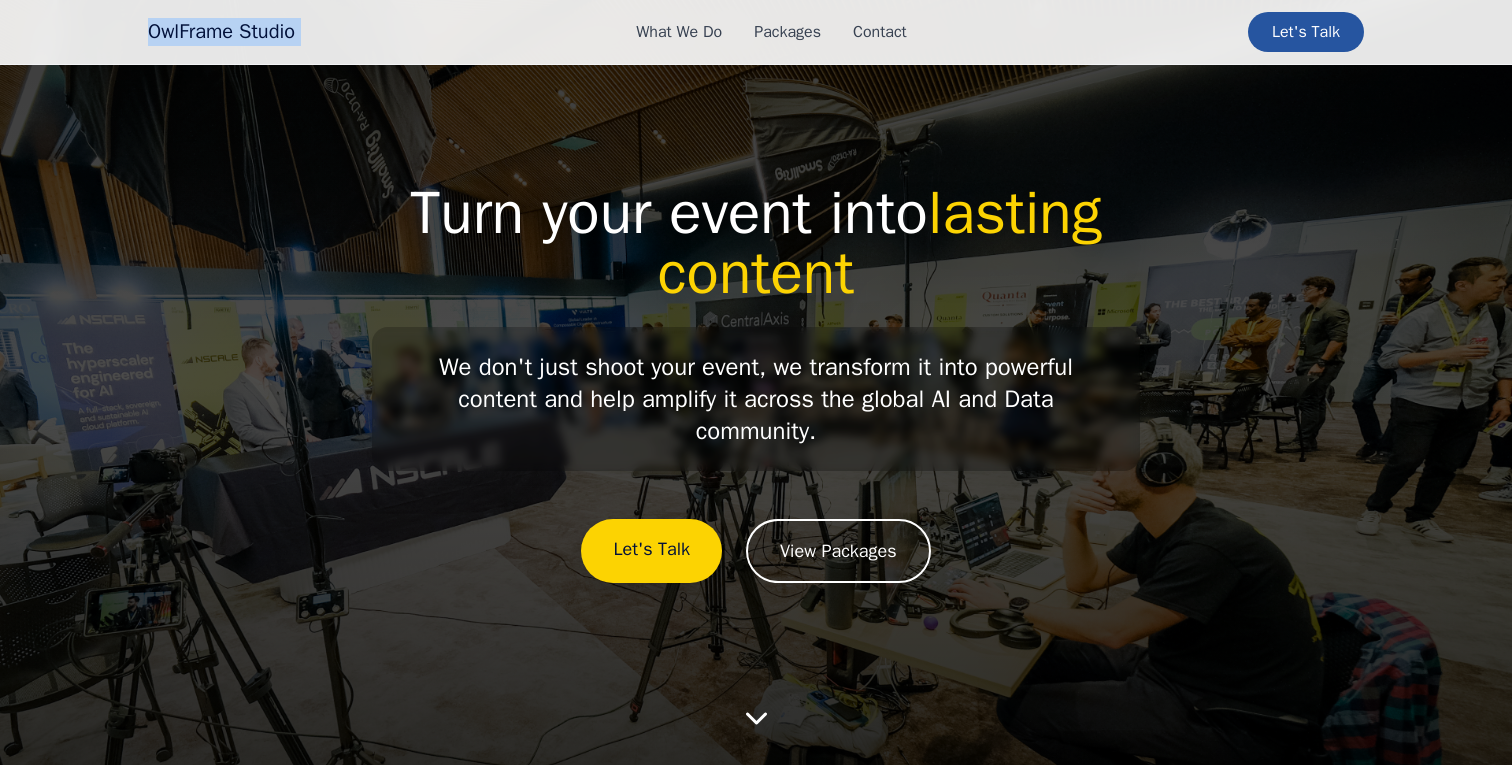 click on "OwlFrame Studio" at bounding box center (221, 32) 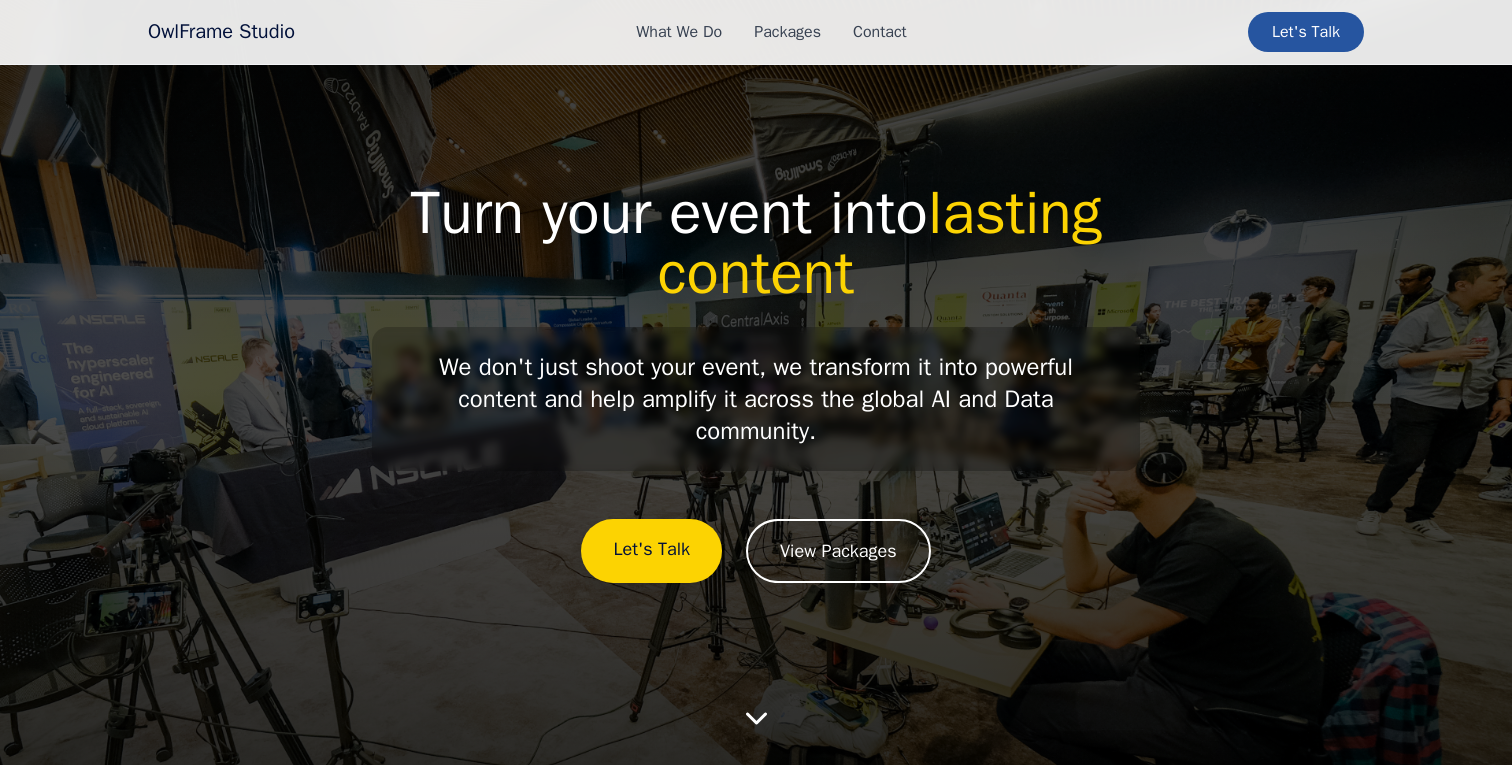 click on "OwlFrame Studio" at bounding box center (221, 32) 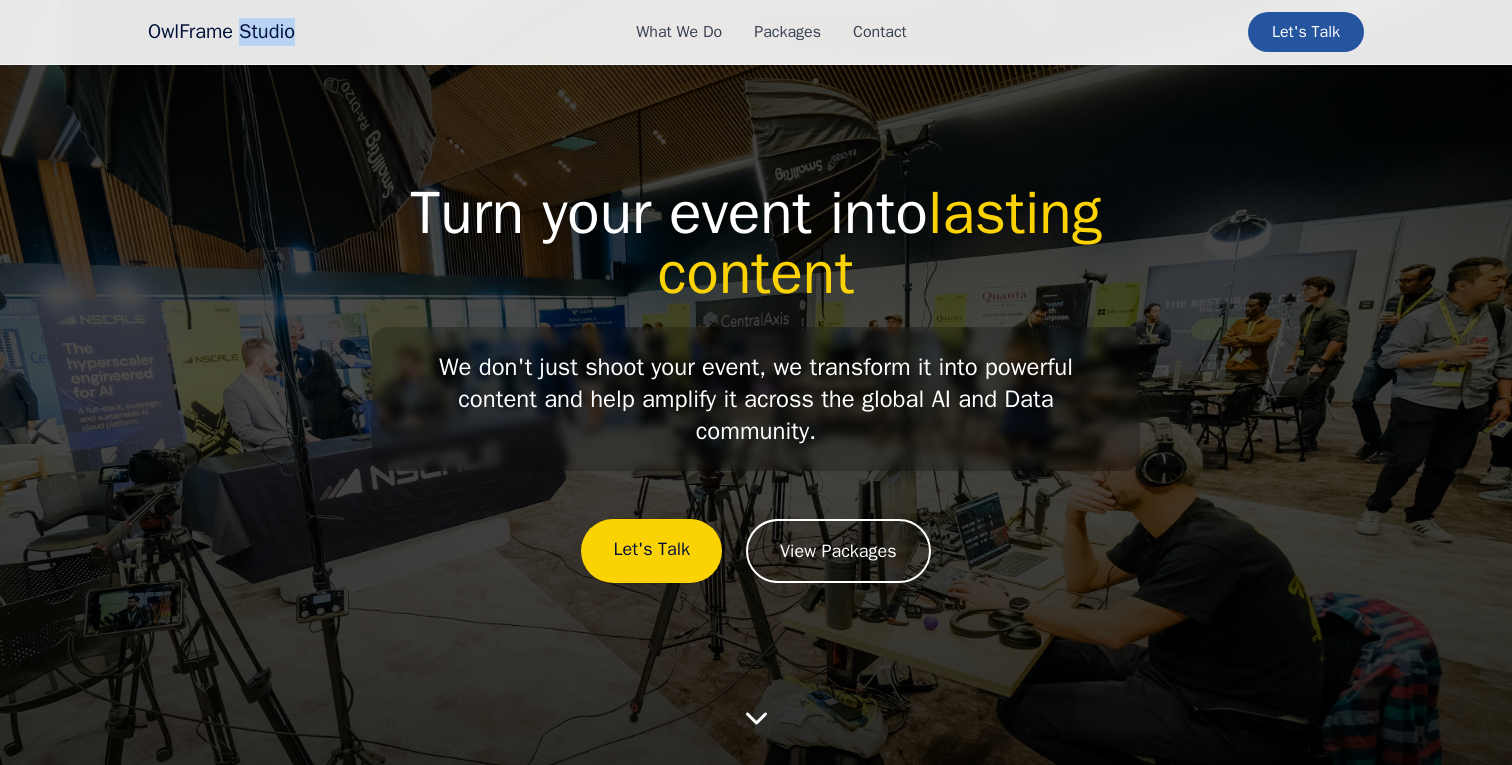 click on "OwlFrame Studio" at bounding box center [221, 32] 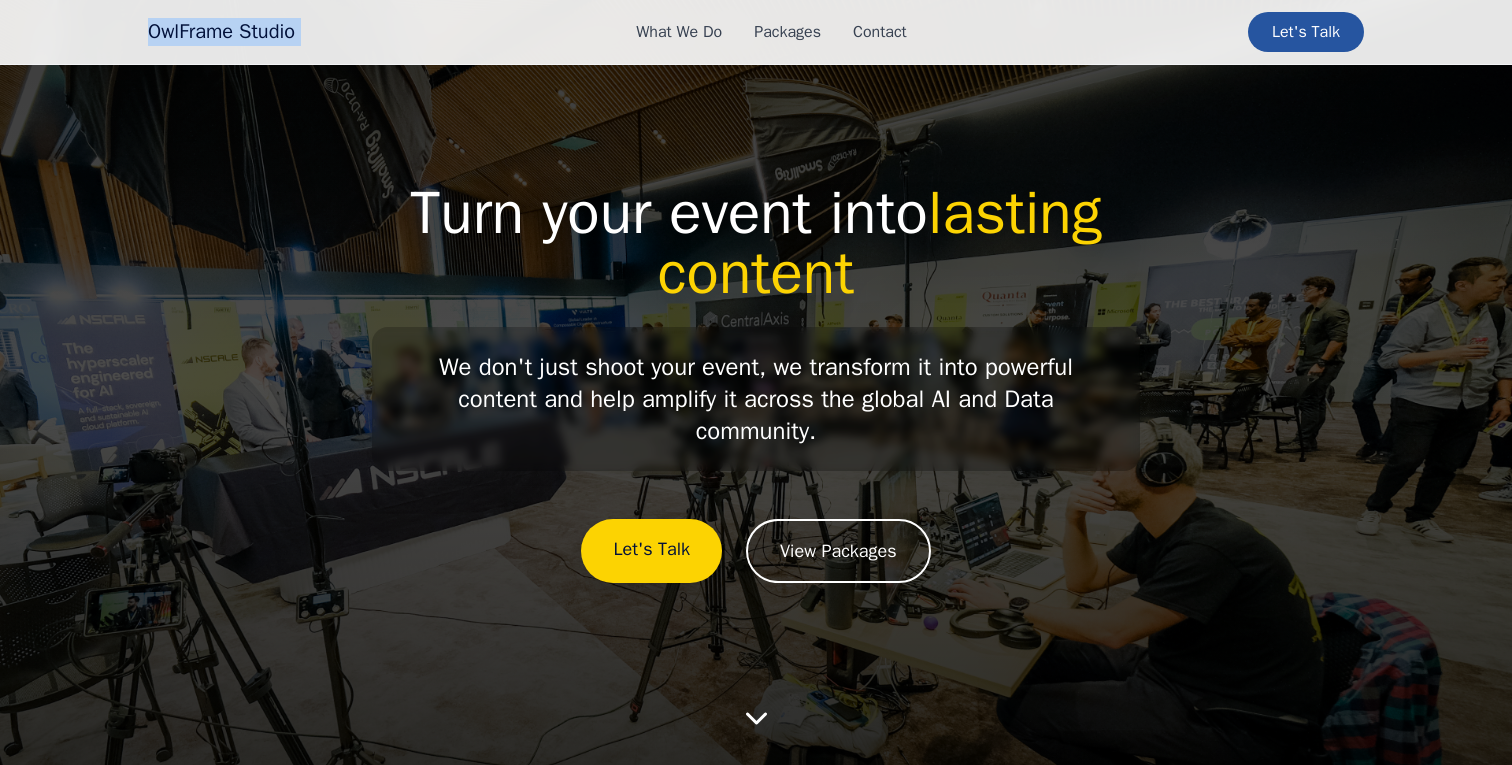 click on "OwlFrame Studio" at bounding box center [221, 32] 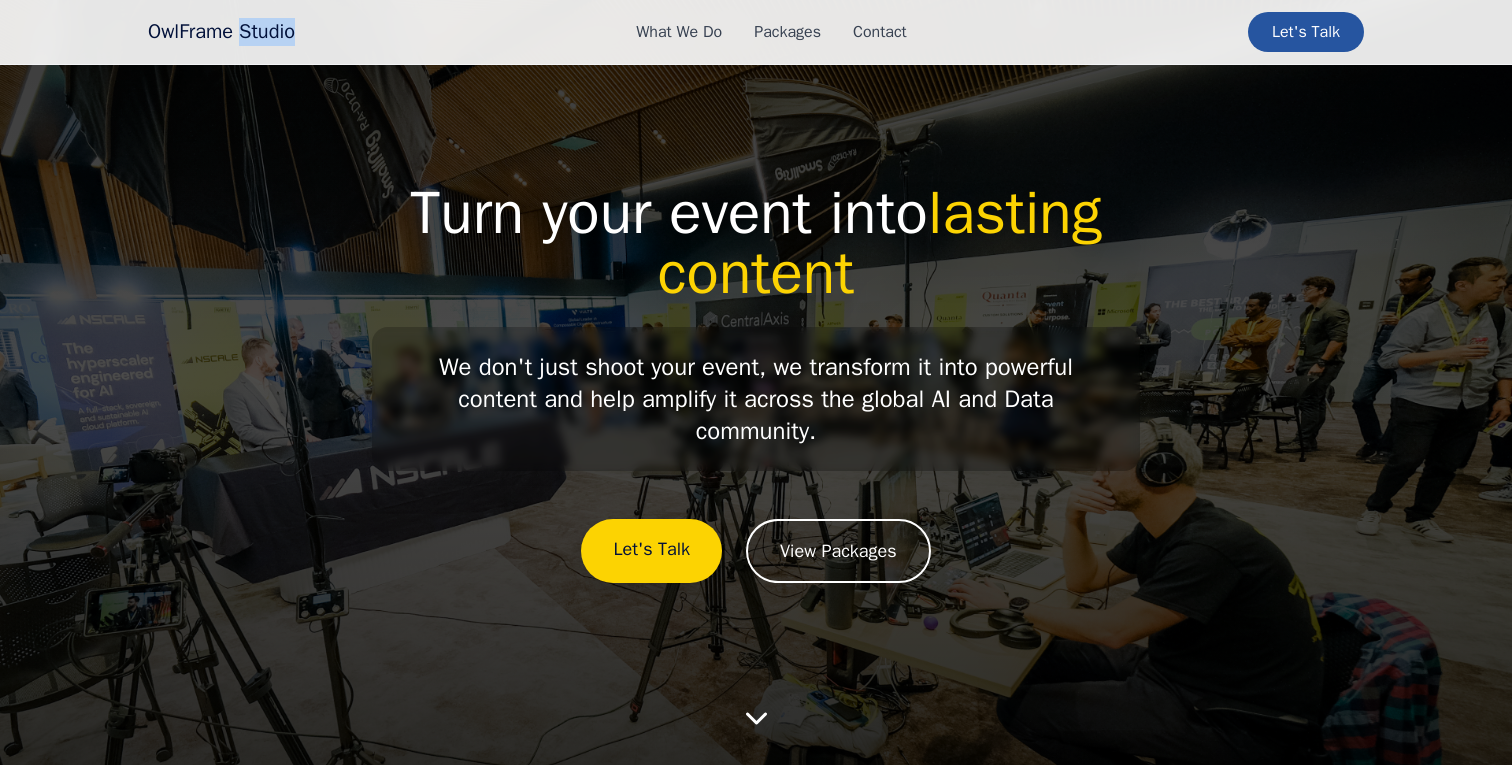 click on "OwlFrame Studio" at bounding box center [221, 32] 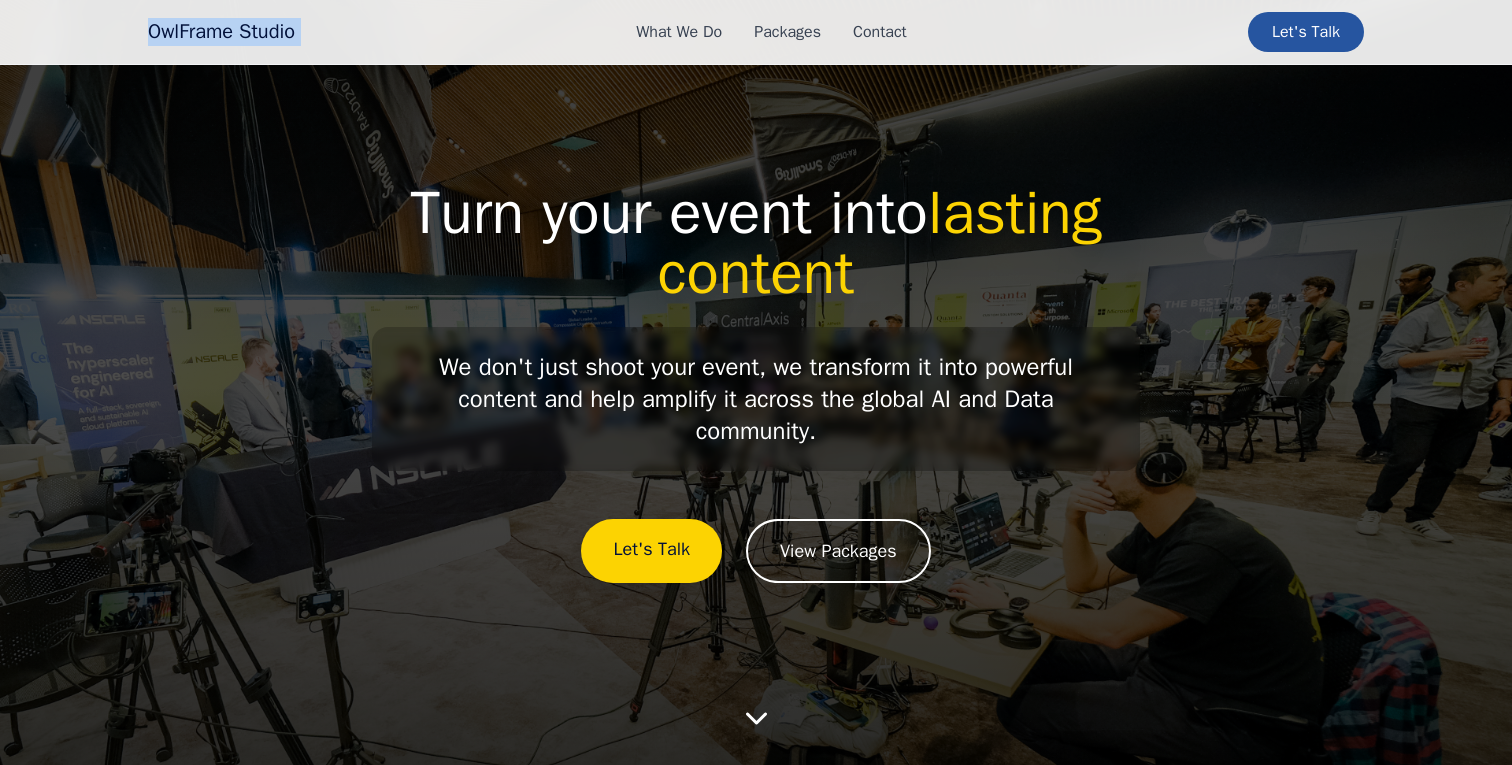 click on "OwlFrame Studio" at bounding box center (221, 32) 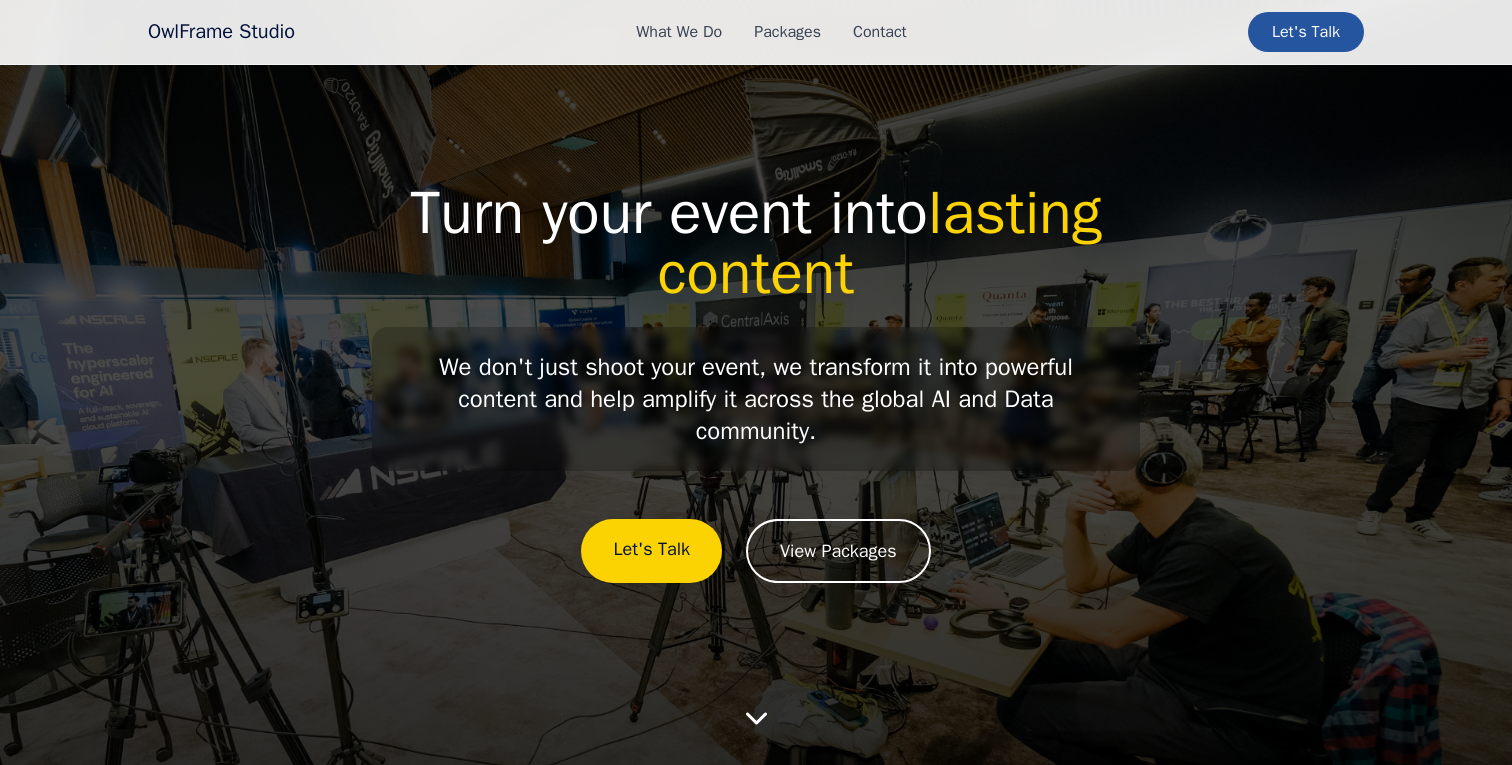 click on "Turn your event into
lasting content" at bounding box center [756, 243] 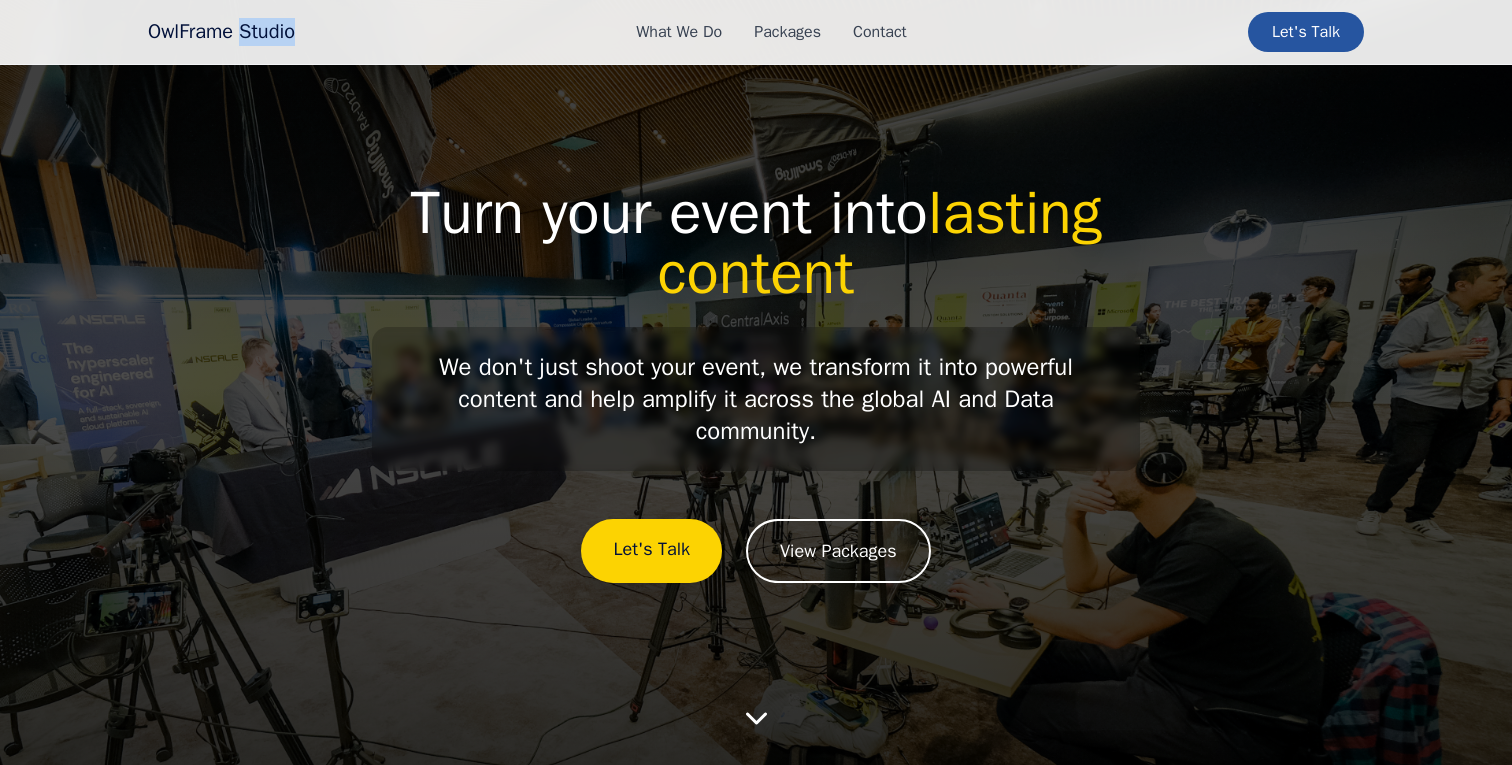 click on "OwlFrame Studio" at bounding box center [221, 32] 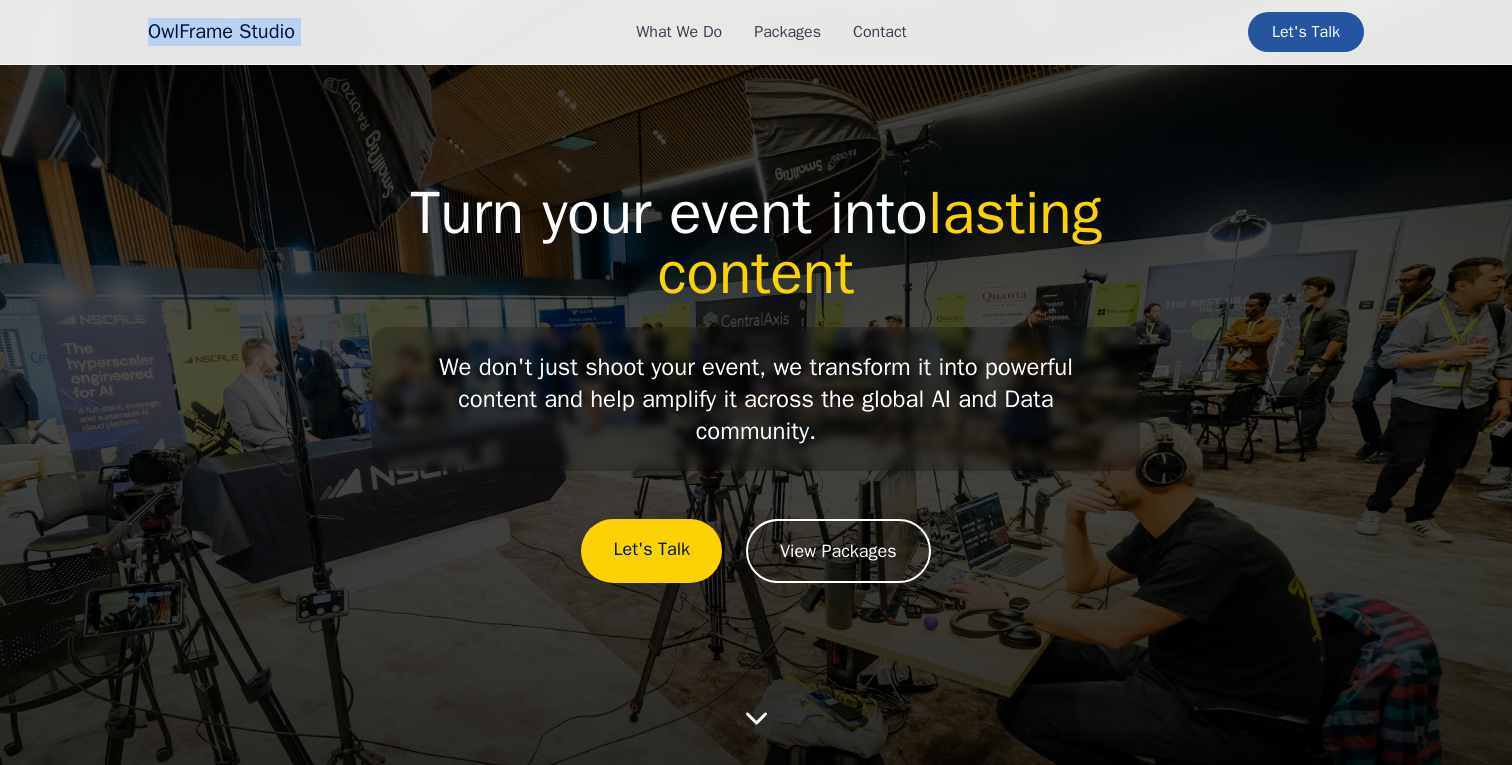 click on "OwlFrame Studio" at bounding box center [221, 32] 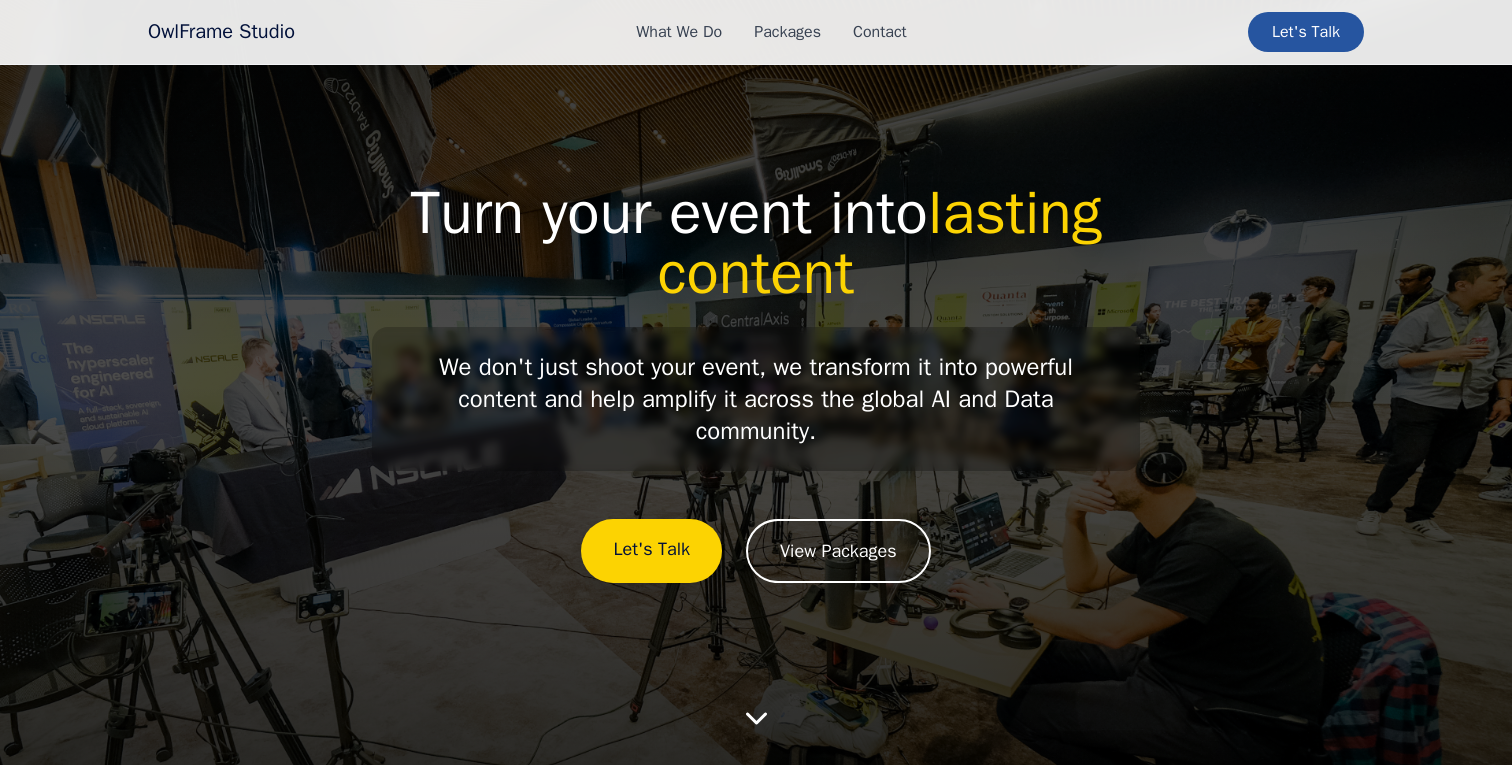 click on "OwlFrame Studio" at bounding box center [221, 32] 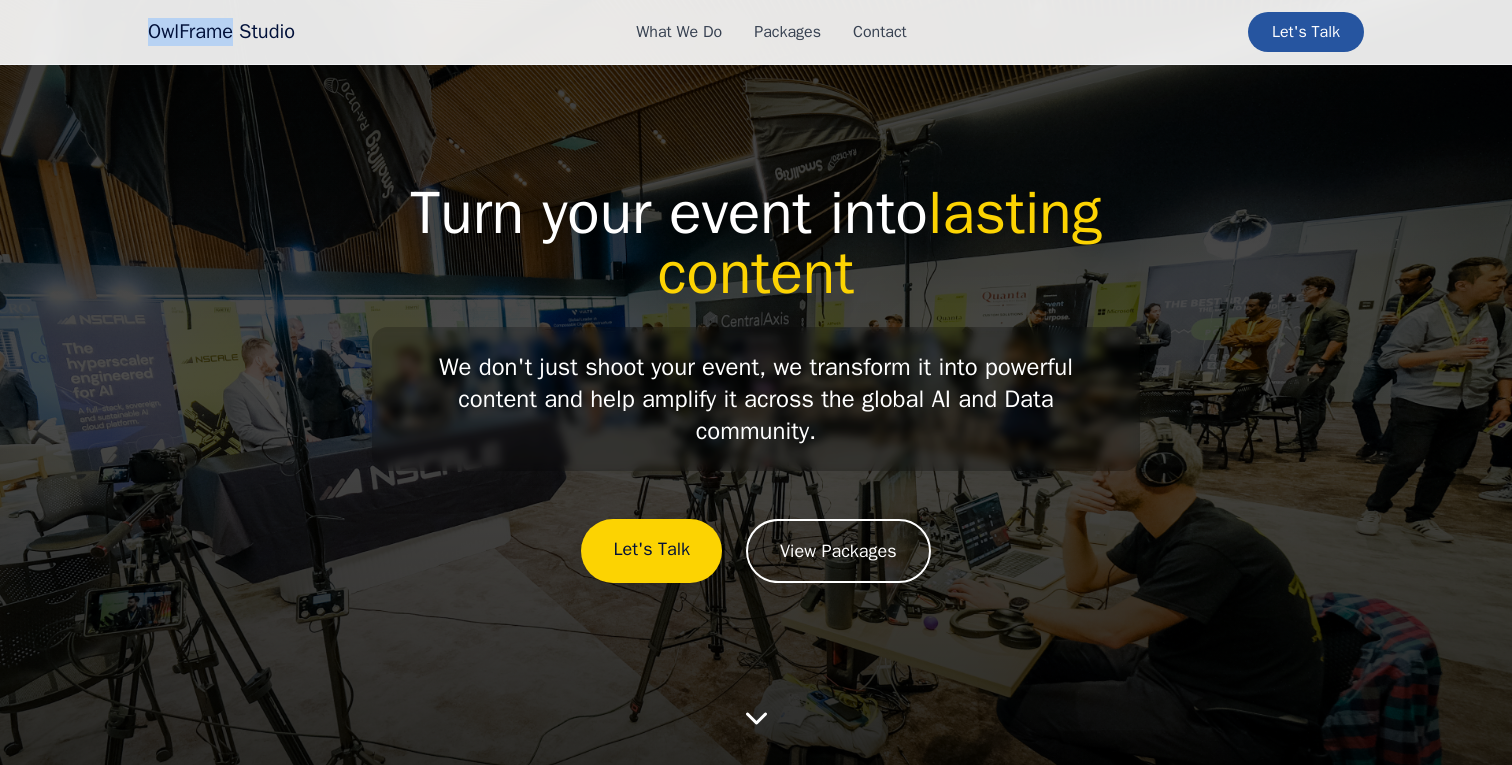 drag, startPoint x: 242, startPoint y: 26, endPoint x: 134, endPoint y: 27, distance: 108.00463 